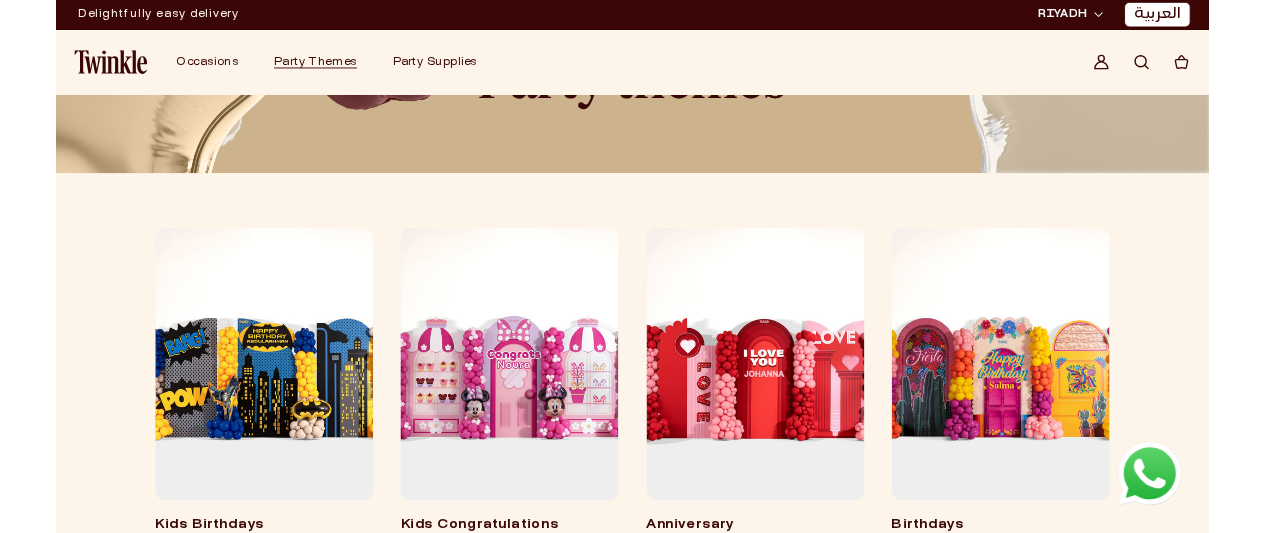 scroll, scrollTop: 0, scrollLeft: 0, axis: both 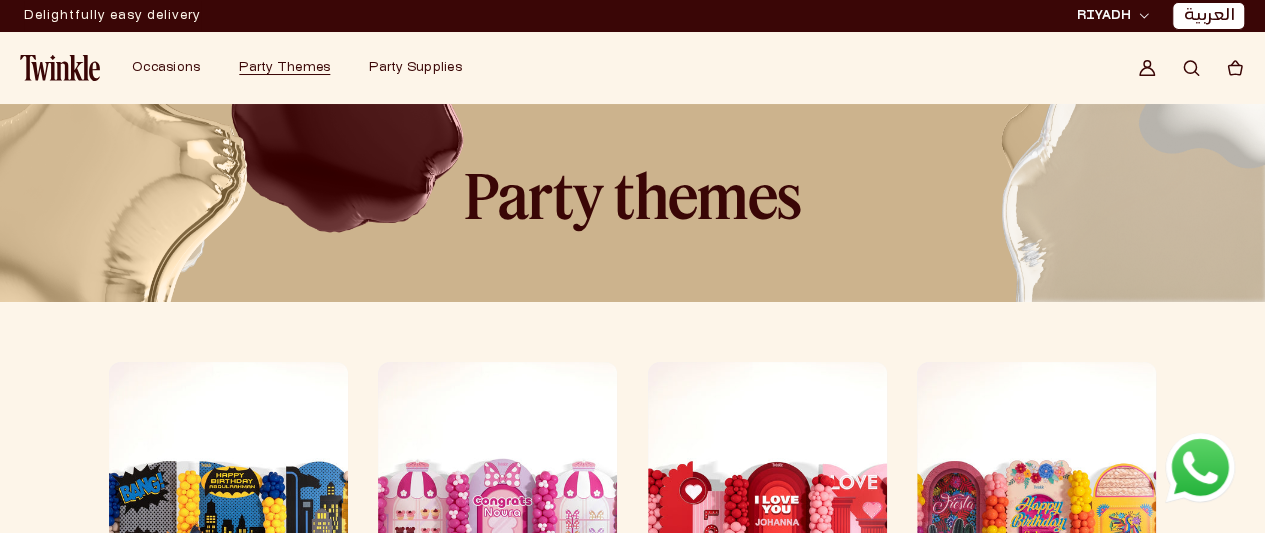 click at bounding box center (632, 128) 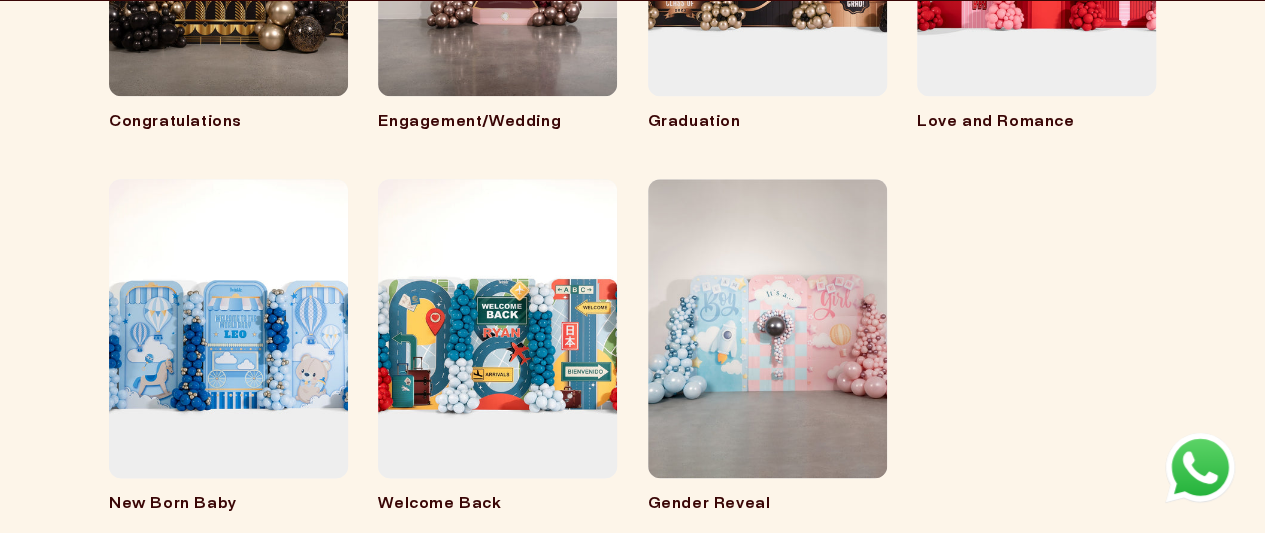 scroll, scrollTop: 961, scrollLeft: 0, axis: vertical 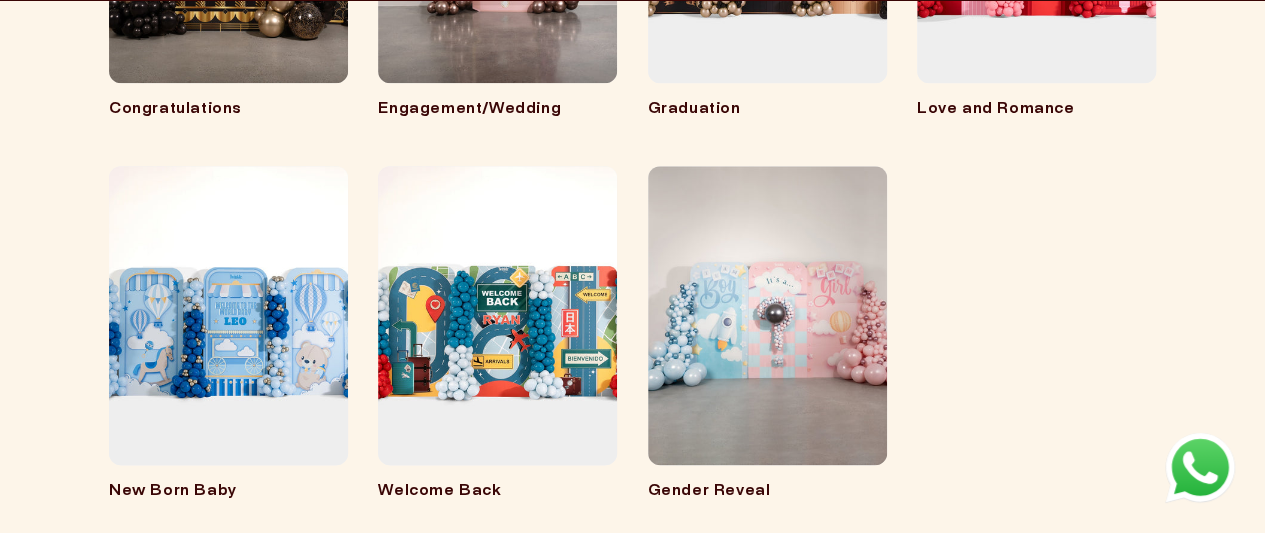 click on "New Born Baby" at bounding box center (228, 492) 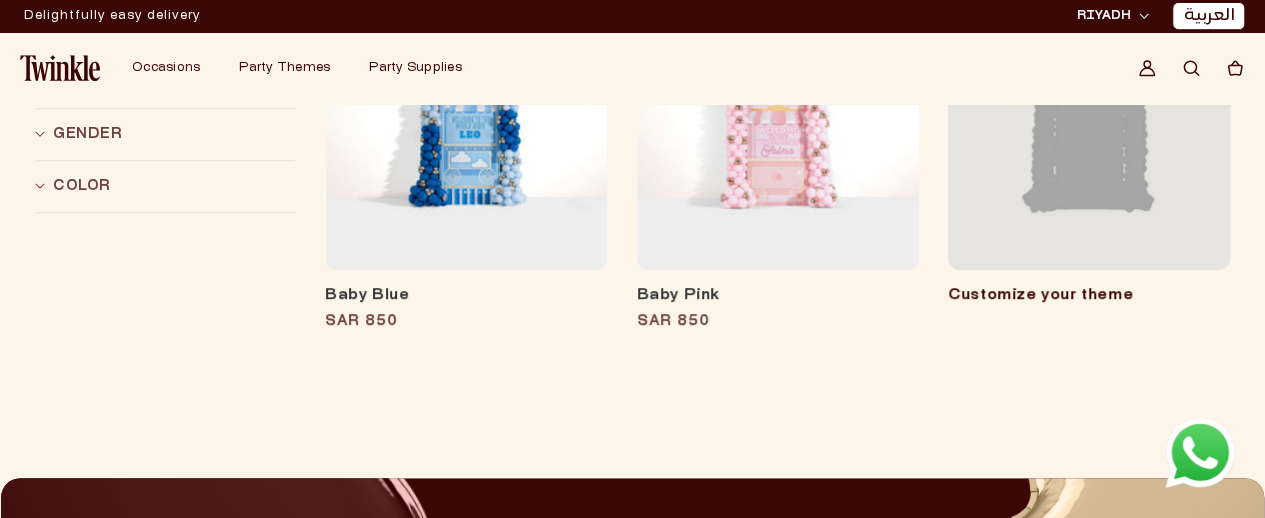 scroll, scrollTop: 450, scrollLeft: 0, axis: vertical 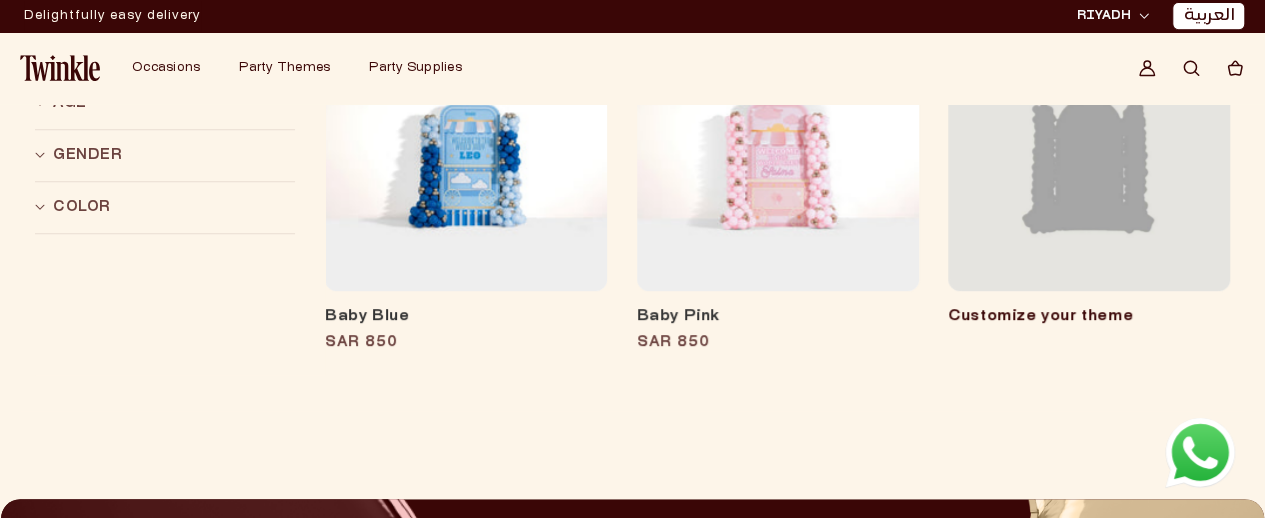 click on "Skip to content
Your cart is empty
Continue shopping
Have an account?
Log in  to check out faster.
Your Bag
Cart
Loading...
Subtotal
(0 items)
SAR 0
Taxes and shipping calculated at checkout
Checkout —  SAR 0" at bounding box center (632, -191) 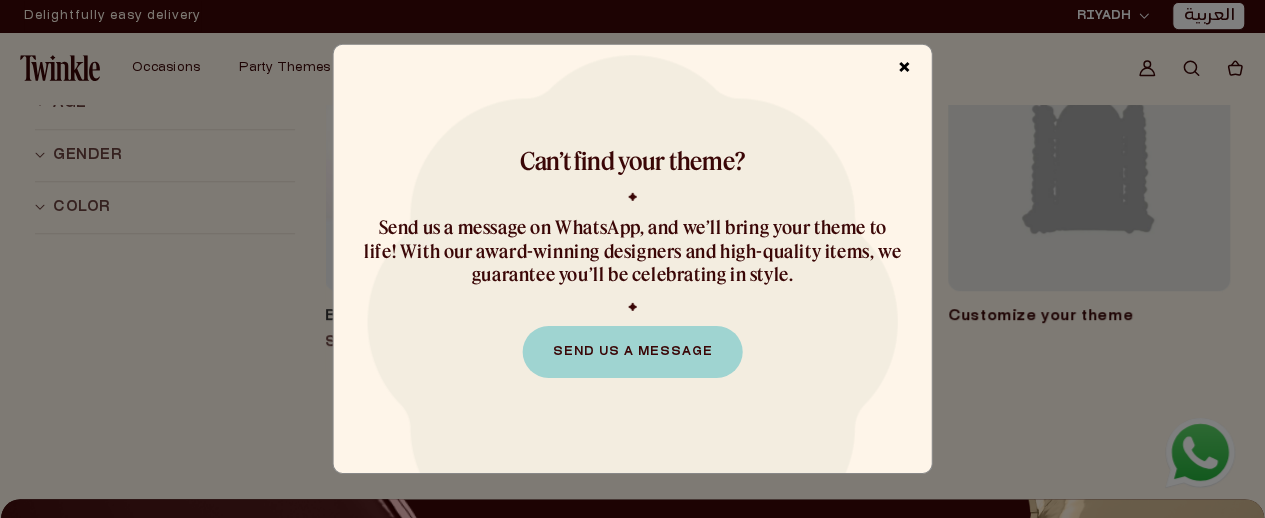 click on "×" at bounding box center [905, 69] 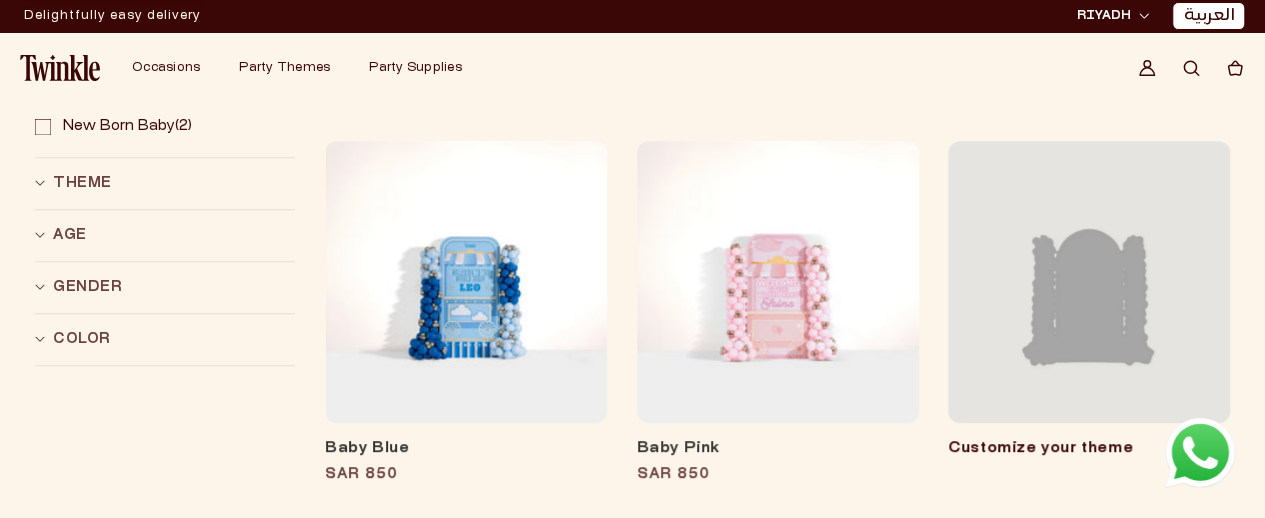 scroll, scrollTop: 313, scrollLeft: 0, axis: vertical 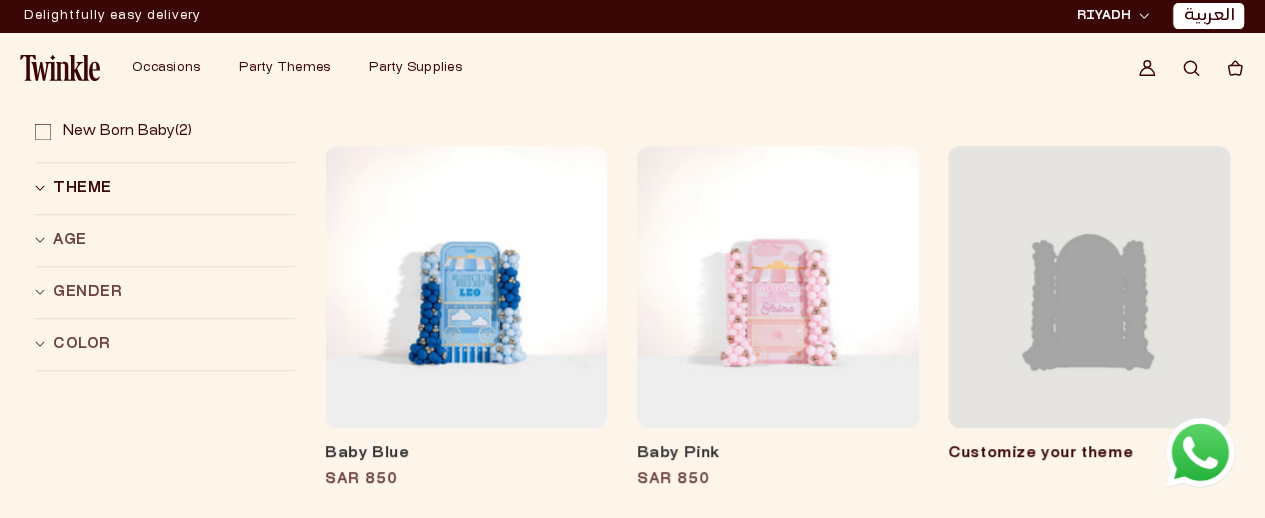 click on "Theme
(0)" at bounding box center [156, 188] 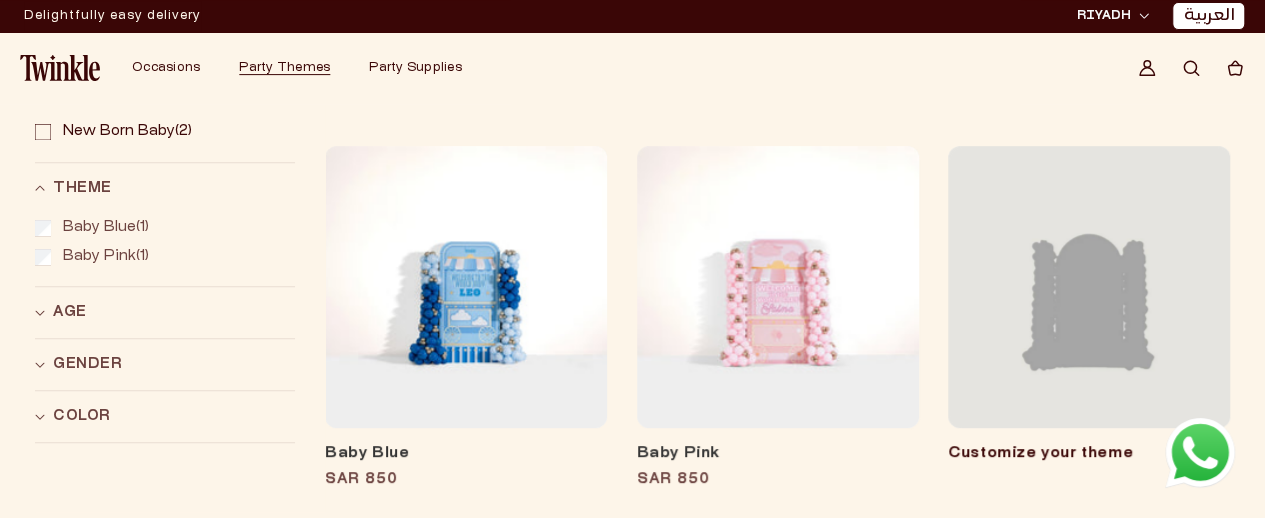 click on "Party Themes" at bounding box center (284, 68) 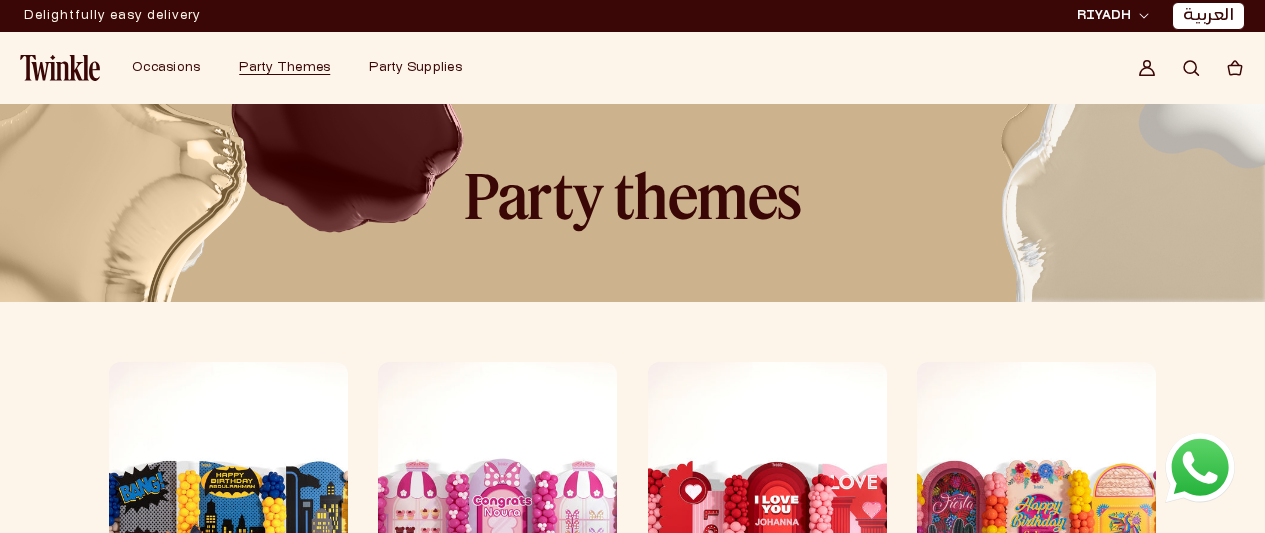 scroll, scrollTop: 0, scrollLeft: 0, axis: both 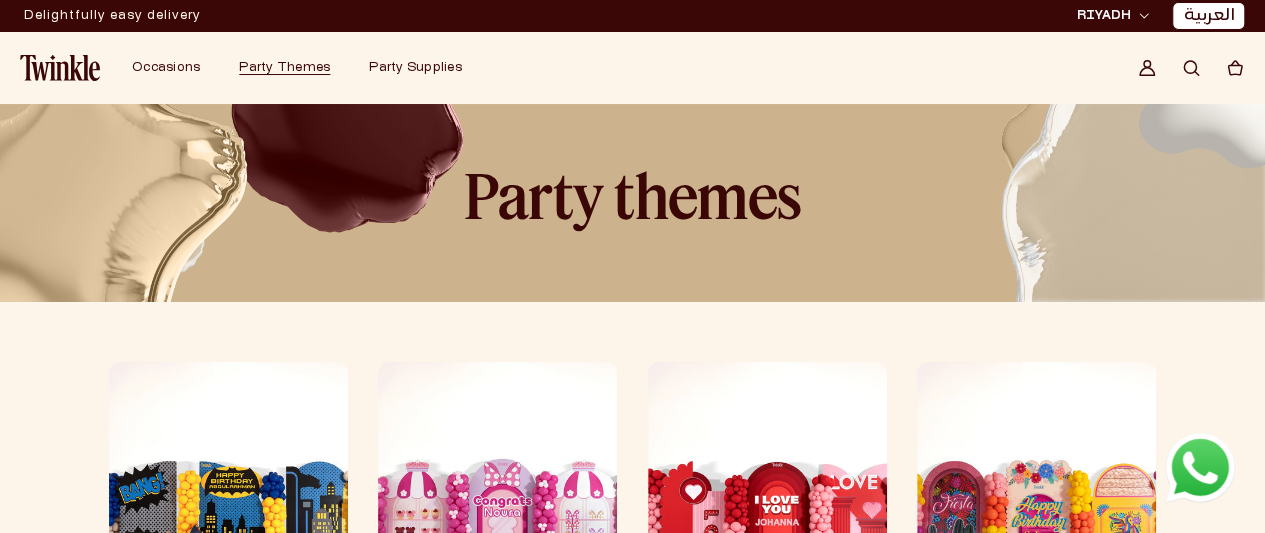 click at bounding box center (632, 127) 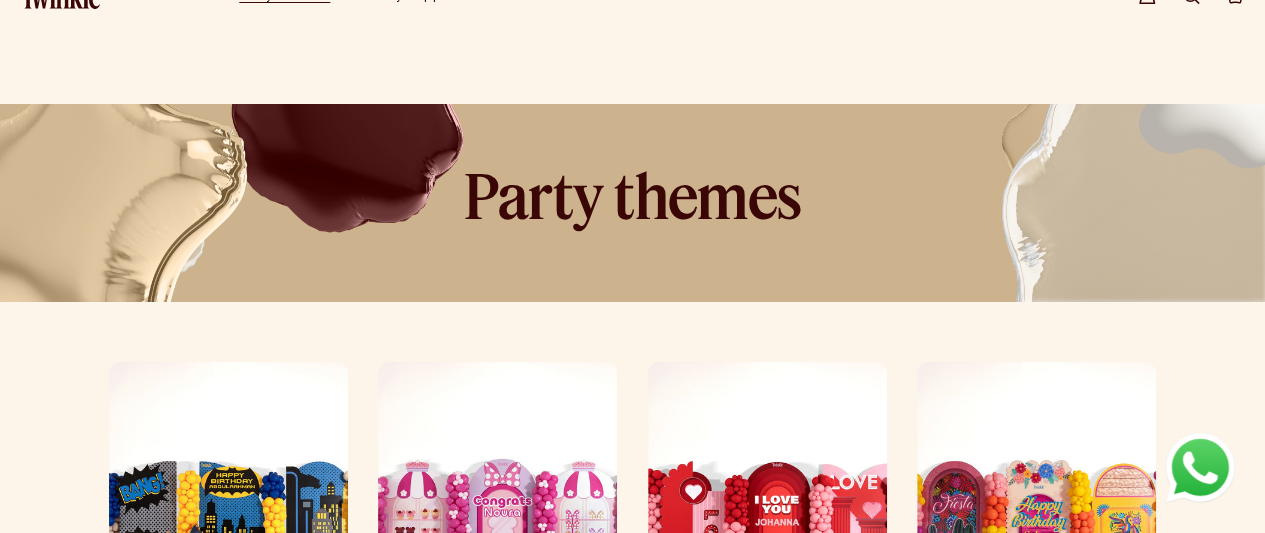 scroll, scrollTop: 628, scrollLeft: 0, axis: vertical 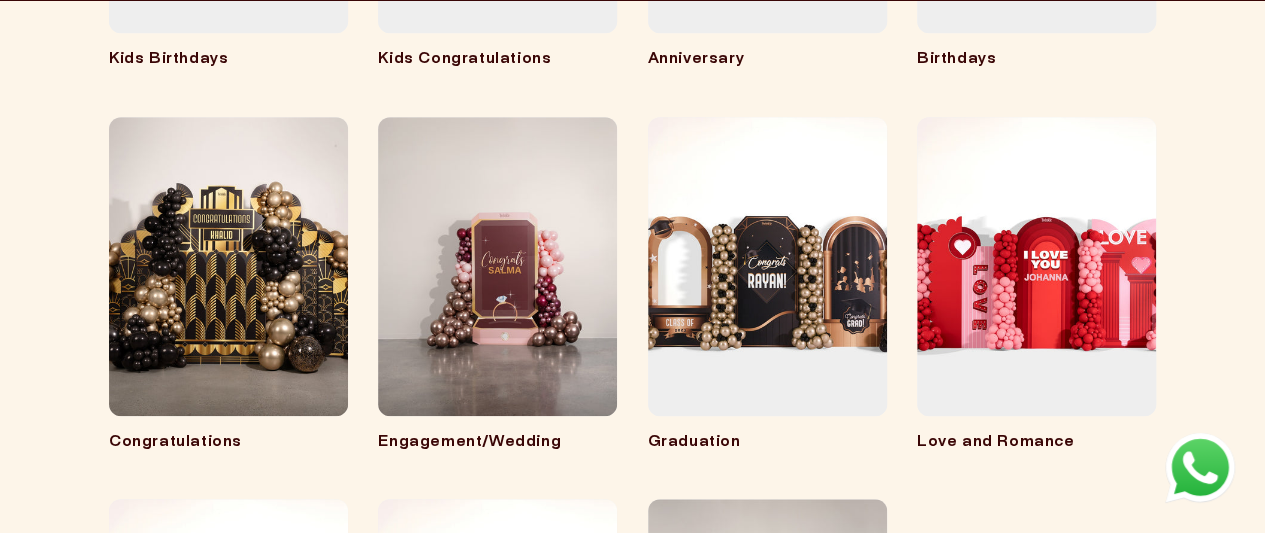click on "Engagement/Wedding" at bounding box center [497, 443] 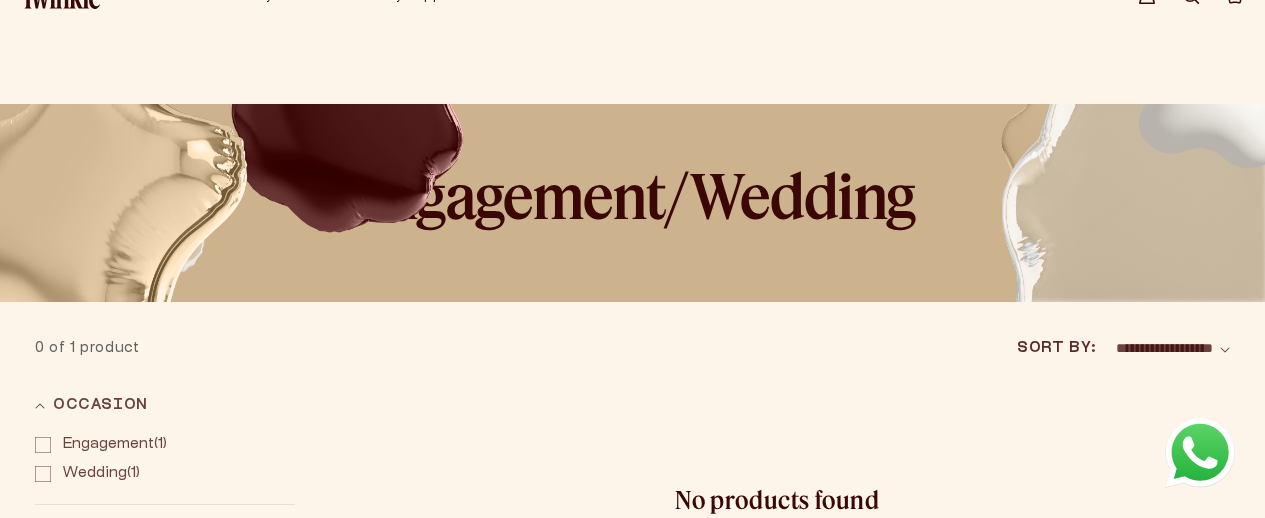 scroll, scrollTop: 219, scrollLeft: 0, axis: vertical 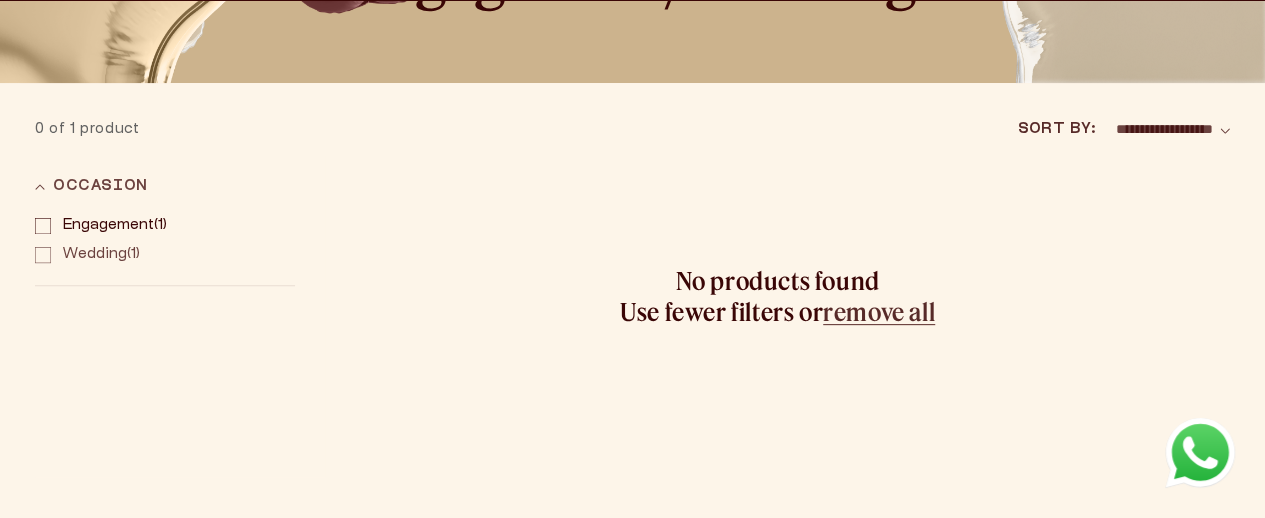 click on "Engagement  (1)
Engagement (1 product)" at bounding box center (165, 226) 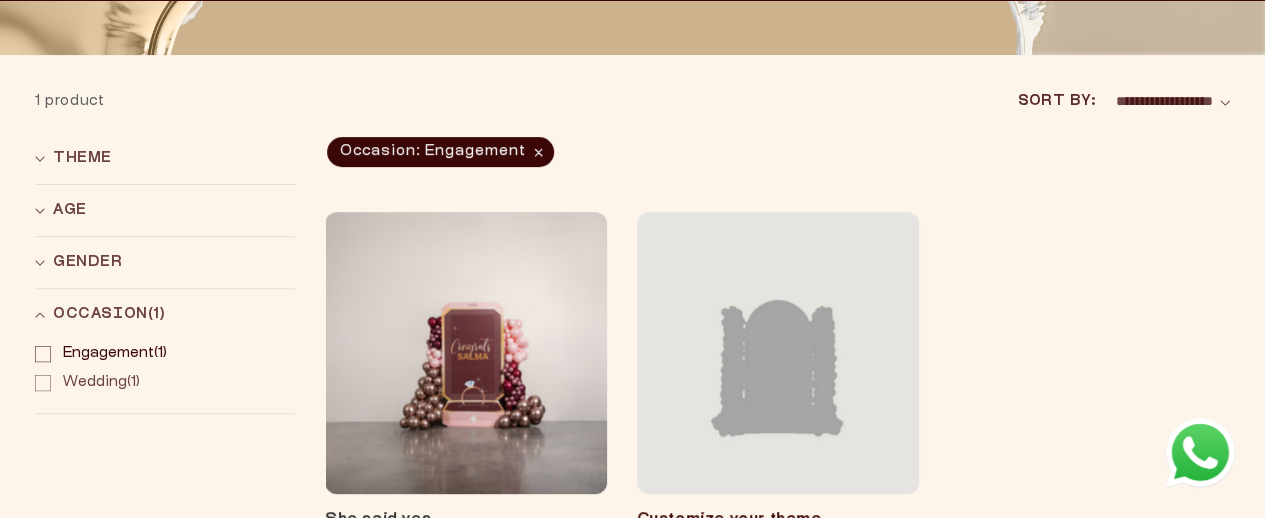 scroll, scrollTop: 373, scrollLeft: 0, axis: vertical 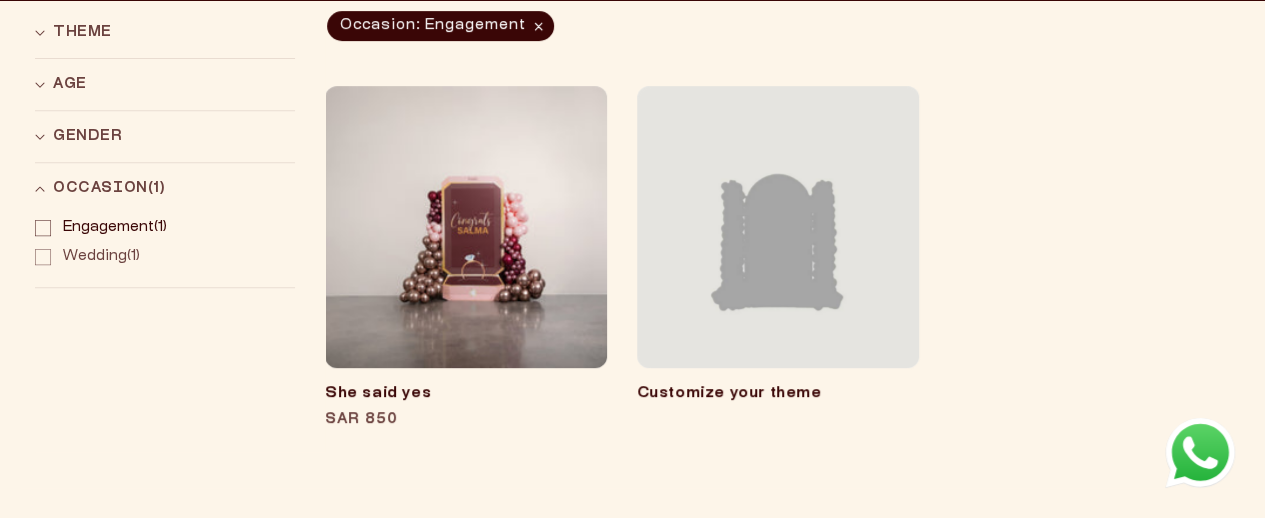 click on "She said yes" at bounding box center [466, 394] 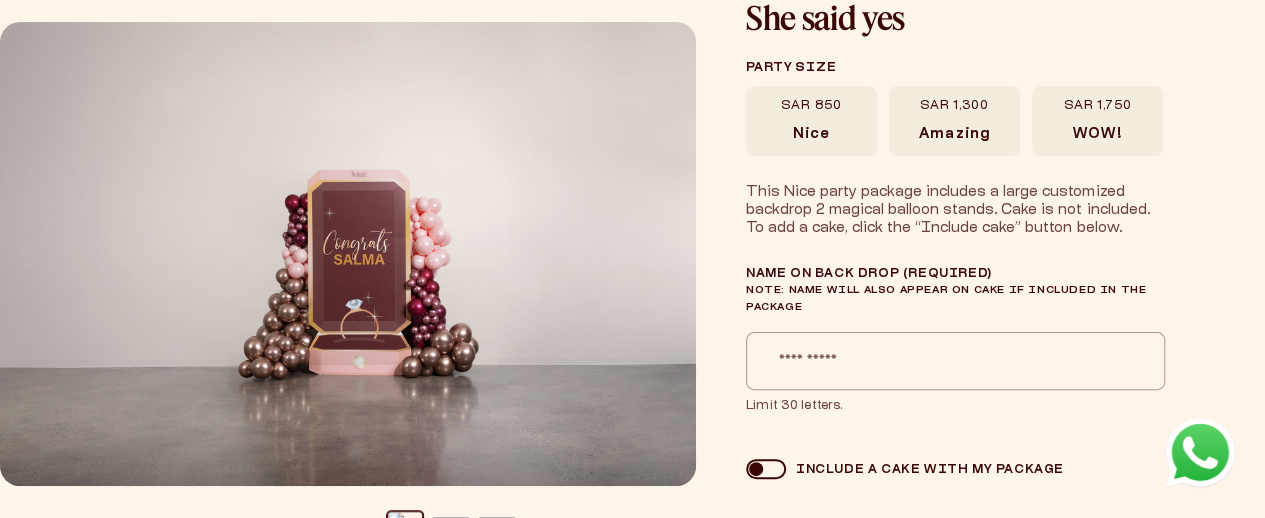 scroll, scrollTop: 102, scrollLeft: 0, axis: vertical 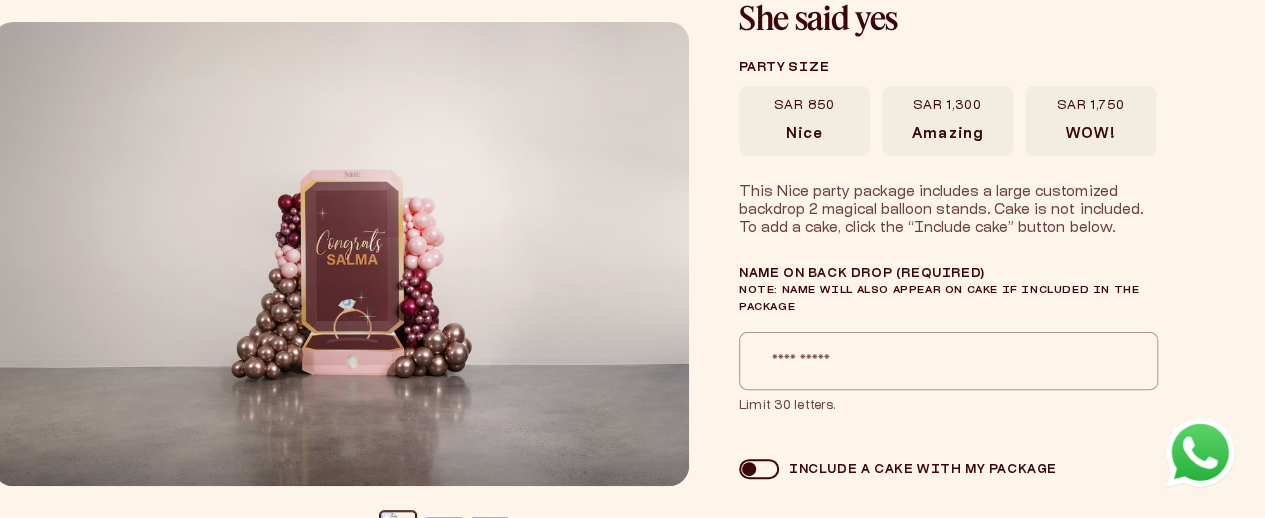 click on "SAR 1,300
Amazing" at bounding box center (947, 121) 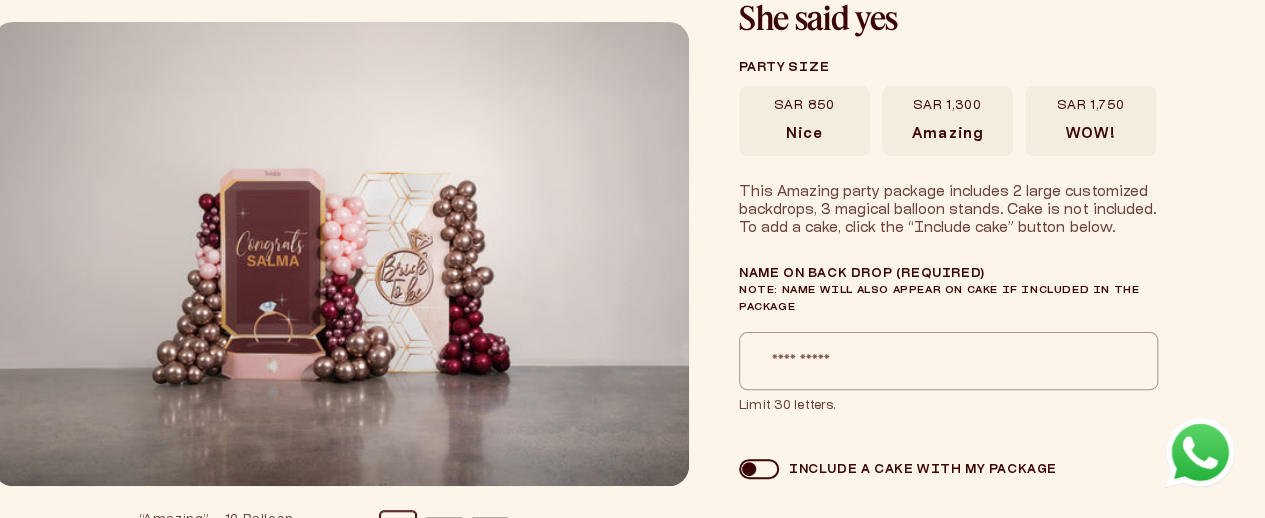 click on "WOW!" at bounding box center [1090, 135] 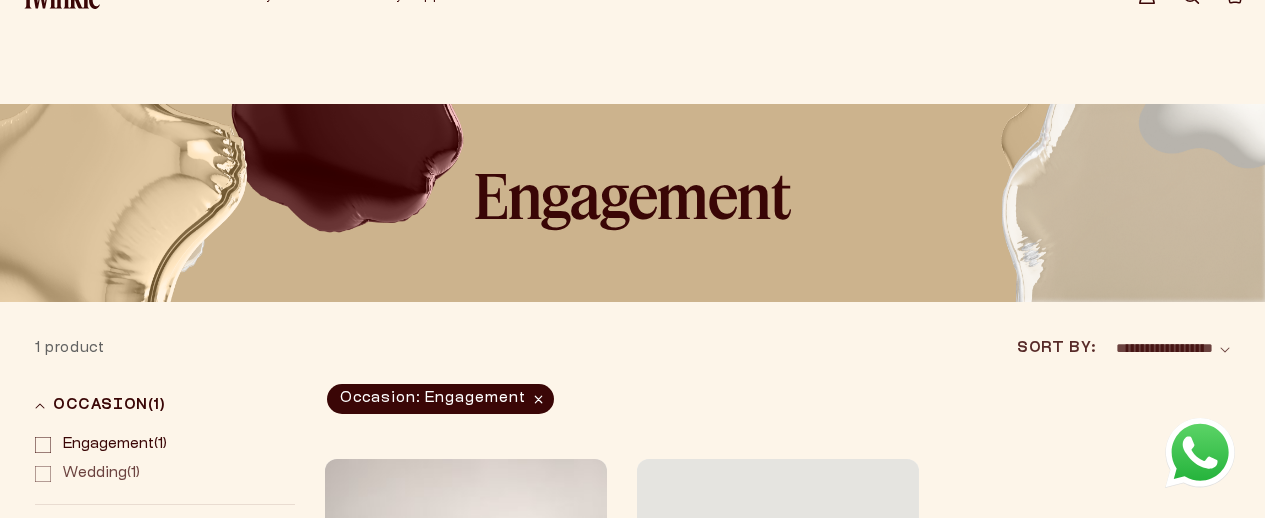 scroll, scrollTop: 373, scrollLeft: 0, axis: vertical 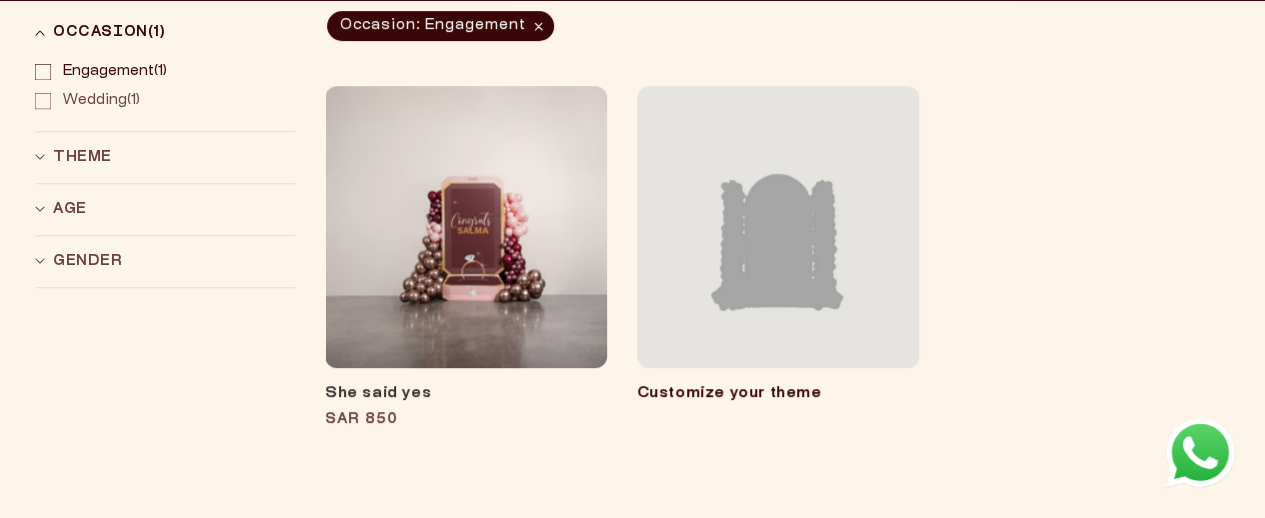 click on "Occasion
(1)" at bounding box center [156, 32] 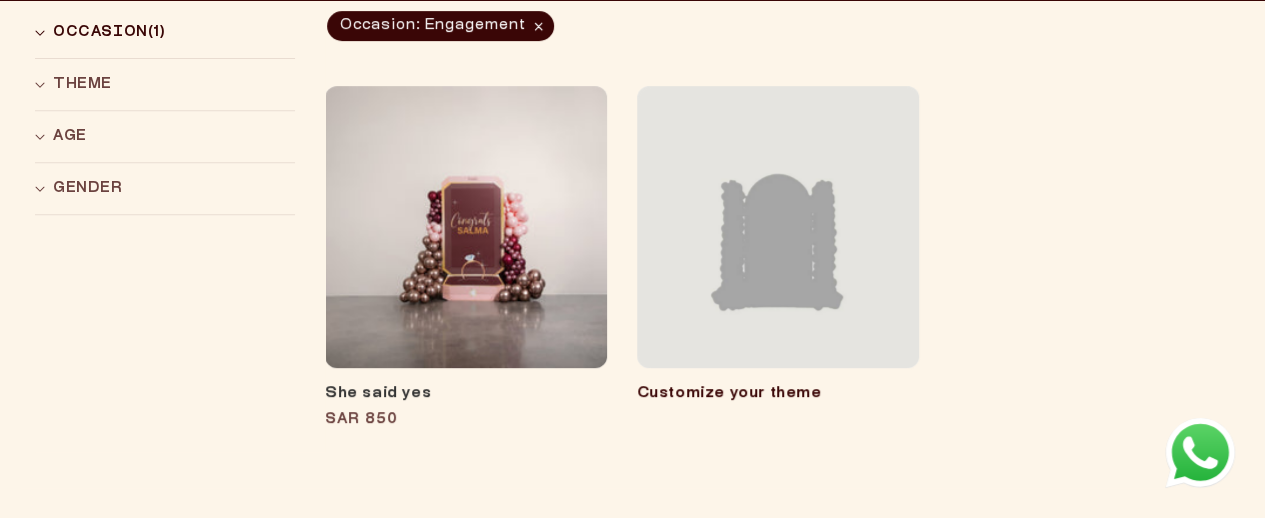 scroll, scrollTop: 373, scrollLeft: 0, axis: vertical 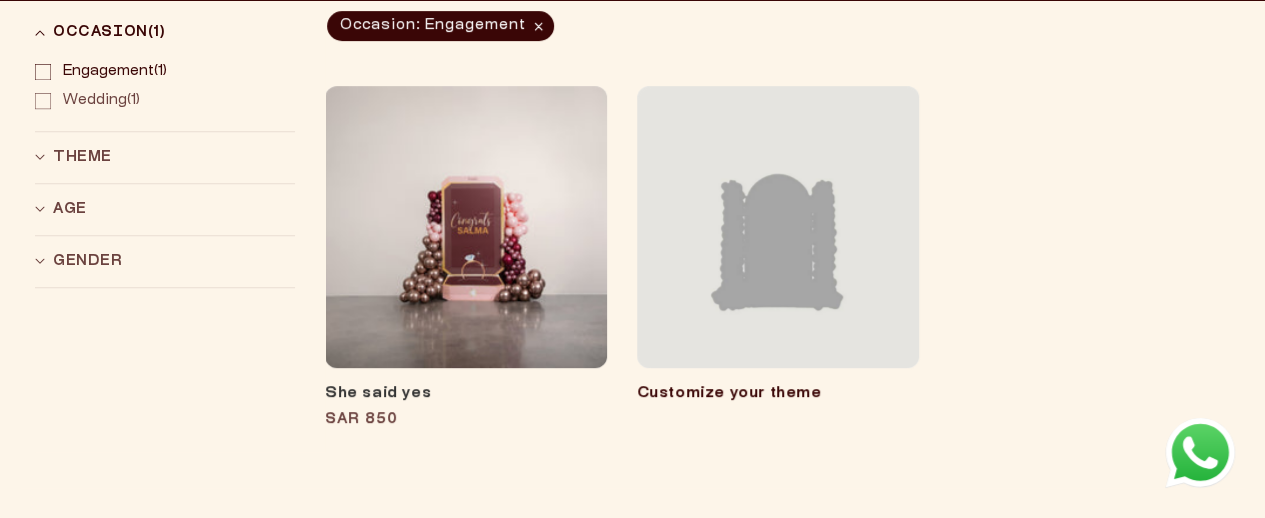 click on "Occasion
(1)" at bounding box center [109, 32] 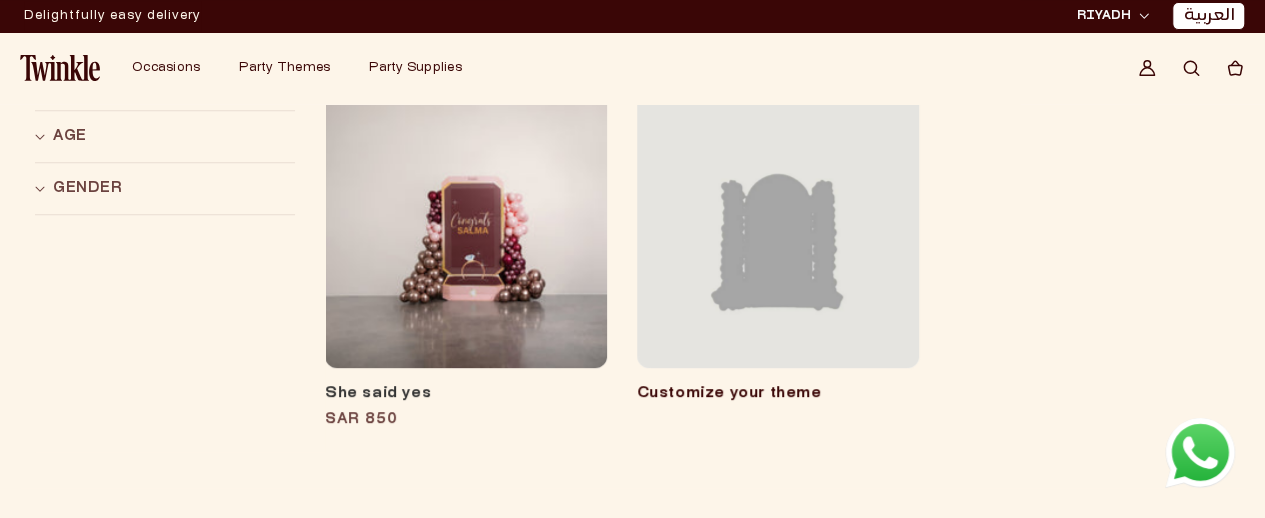 scroll, scrollTop: 0, scrollLeft: 0, axis: both 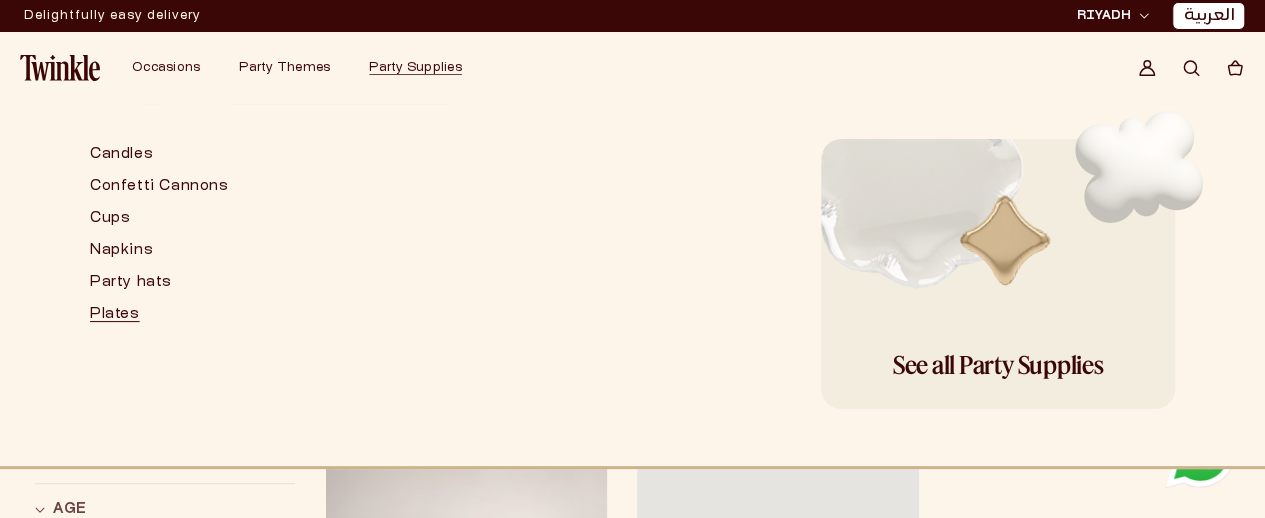 click on "Plates" at bounding box center [159, 315] 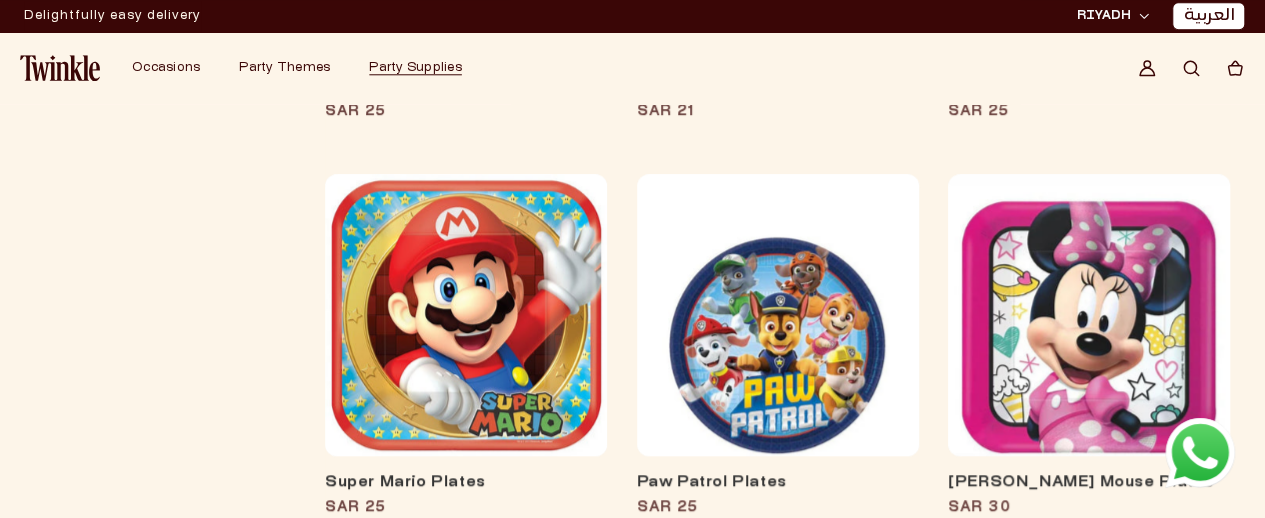 scroll, scrollTop: 1021, scrollLeft: 0, axis: vertical 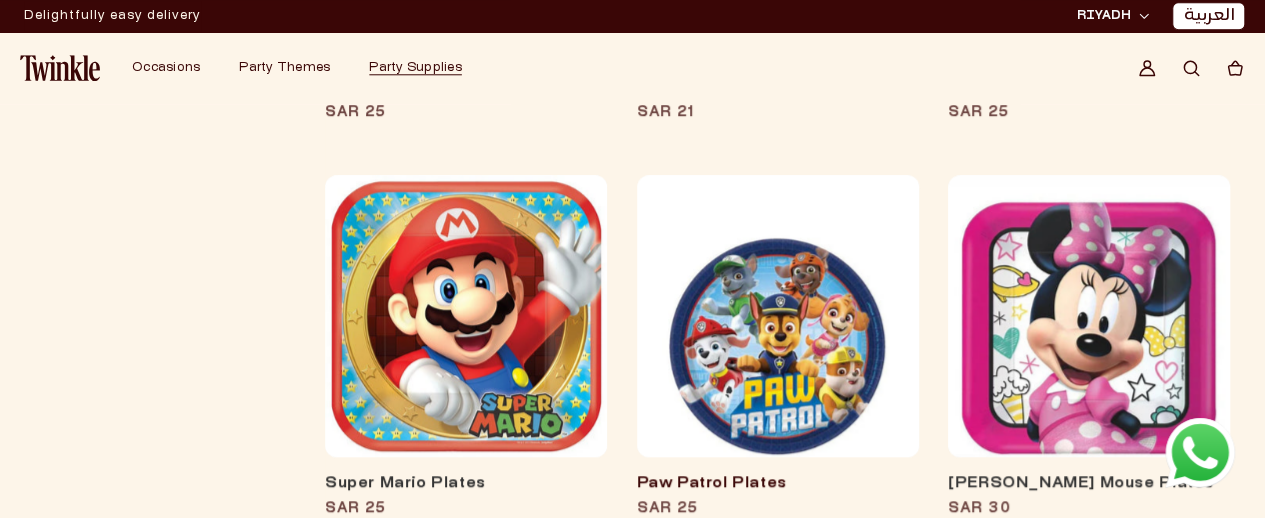 click on "Paw Patrol Plates" at bounding box center [778, 484] 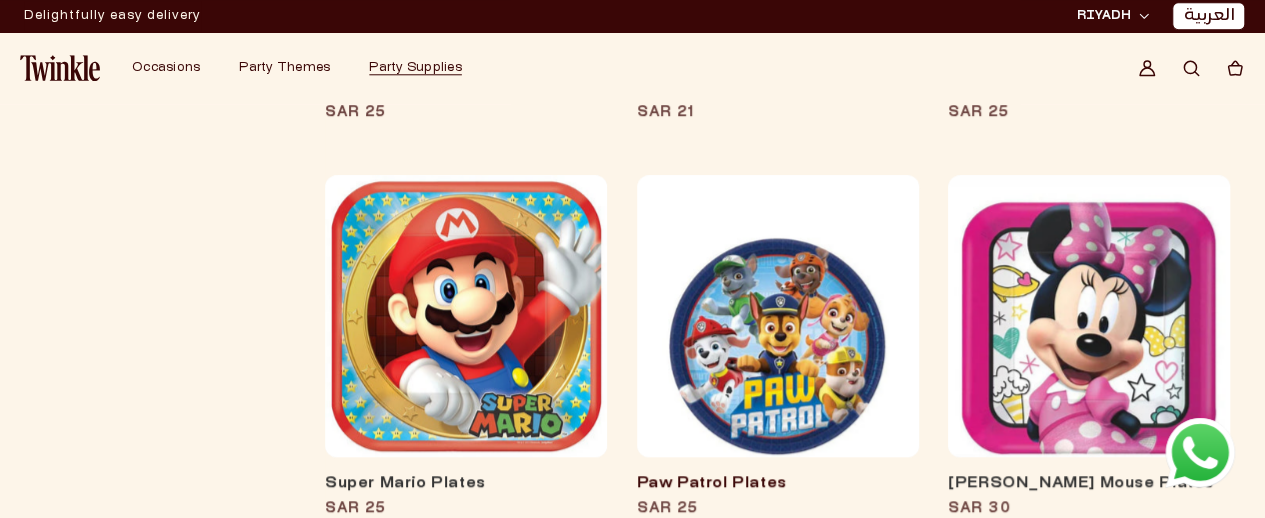 scroll, scrollTop: 1016, scrollLeft: 0, axis: vertical 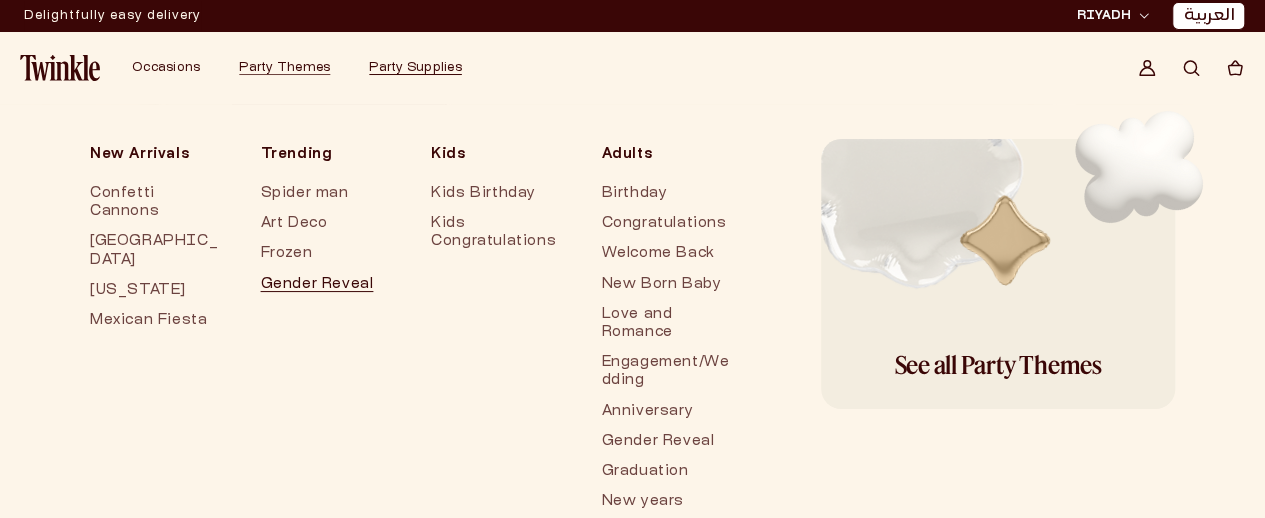 click on "Gender Reveal" at bounding box center (326, 285) 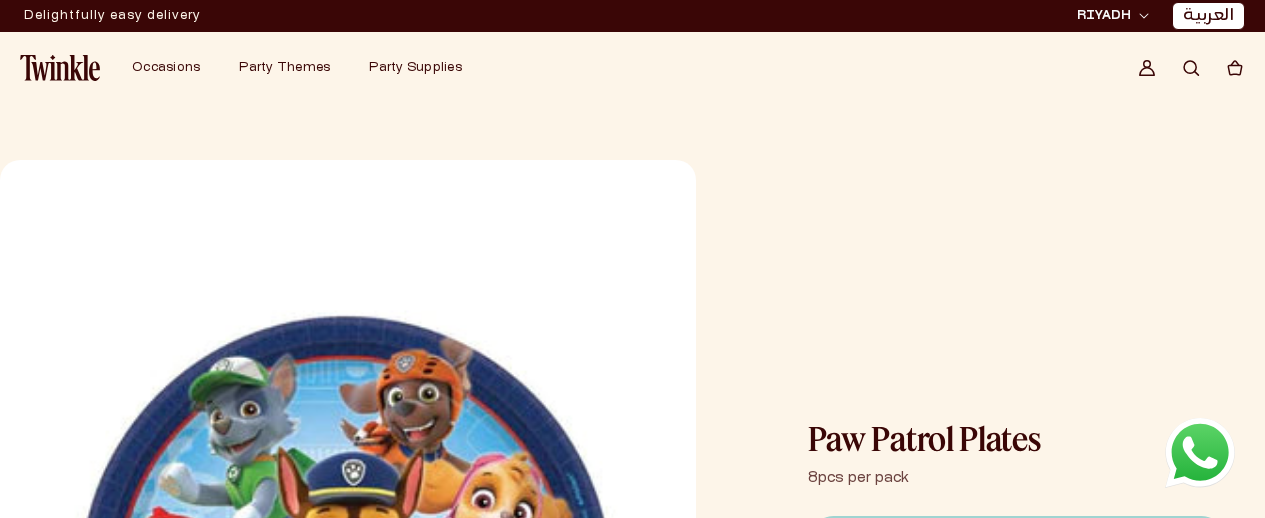 scroll, scrollTop: 0, scrollLeft: 0, axis: both 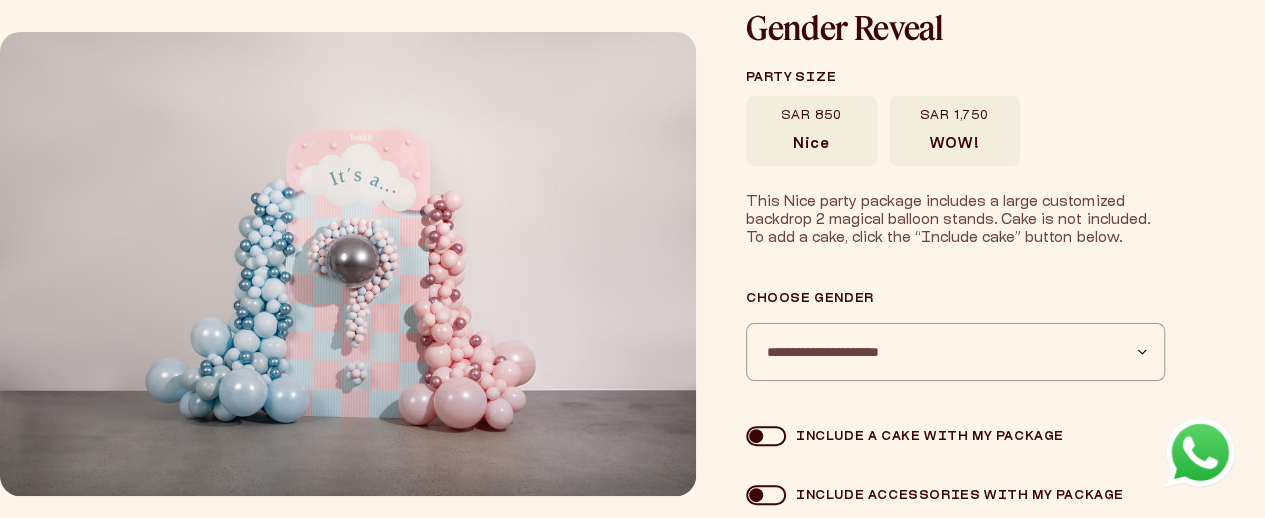 click on "SAR 1,750
WOW!" at bounding box center [954, 131] 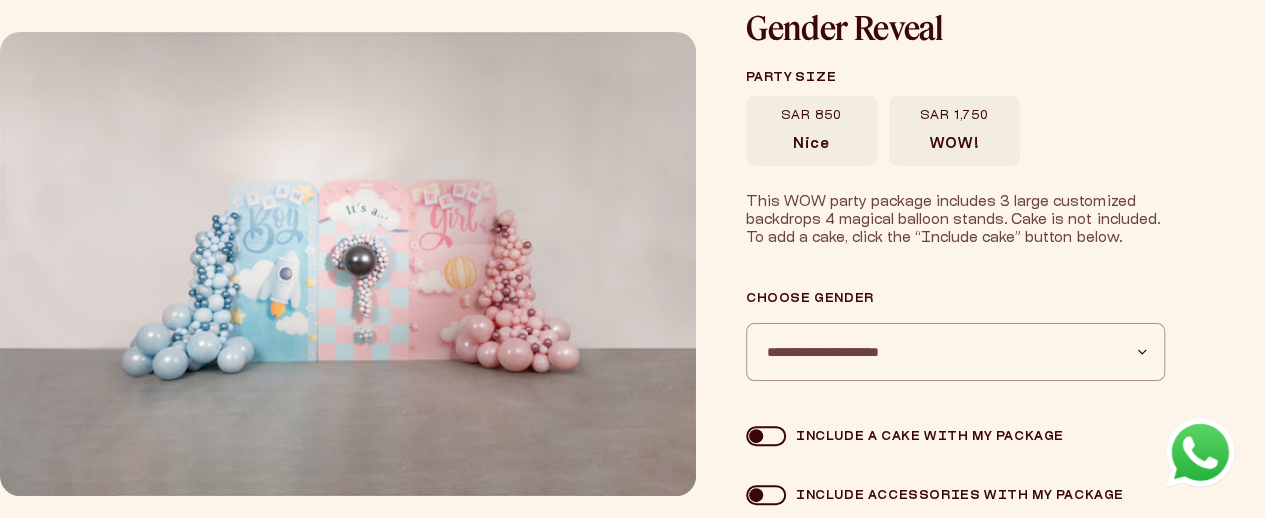 click on "Image 4 is now available in gallery view
Skip to product information
Play video
1
/
of
4
//mytwinkle.com/cdn/shop/t/63/assets/pdp-next-arrow-mbl.png?v=88798660494587816121742473076
“Nice” — 8 Balloon Setup" at bounding box center [348, 287] 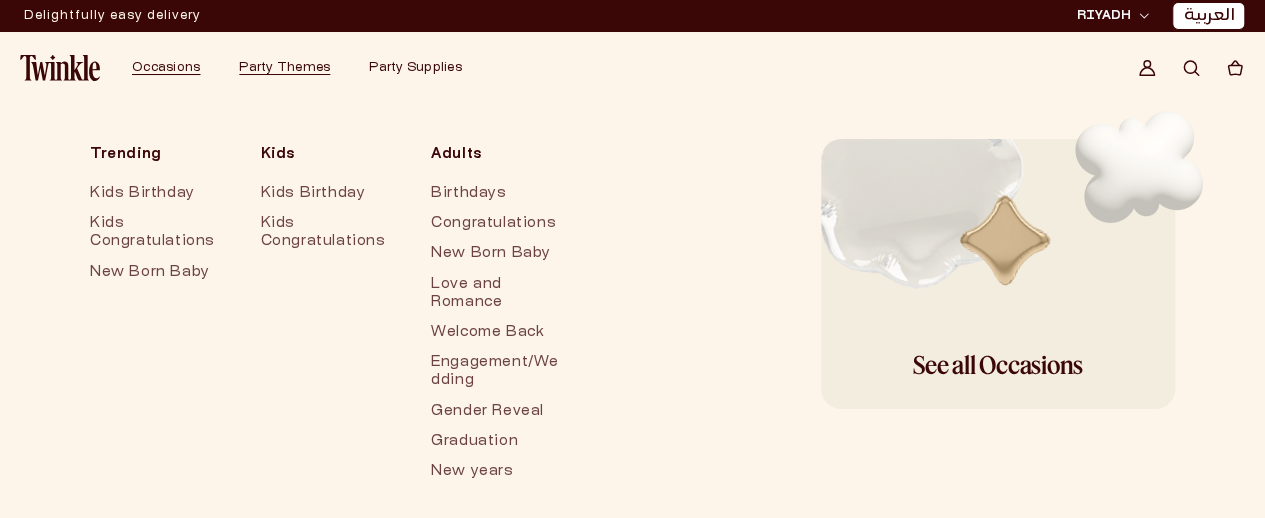 click on "Occasions" at bounding box center [166, 68] 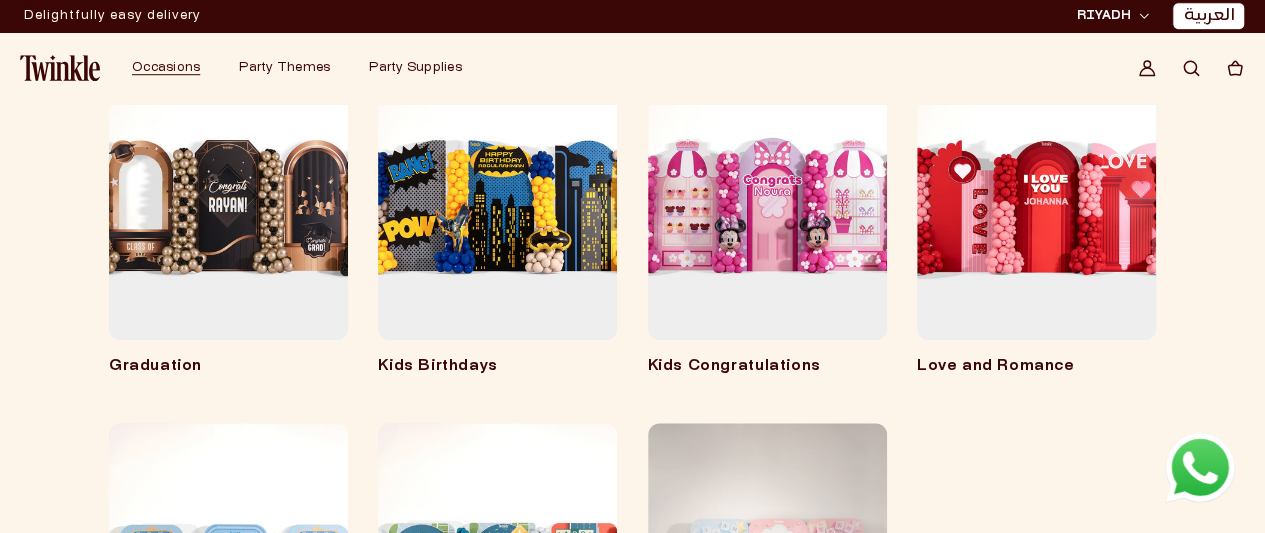 scroll, scrollTop: 703, scrollLeft: 0, axis: vertical 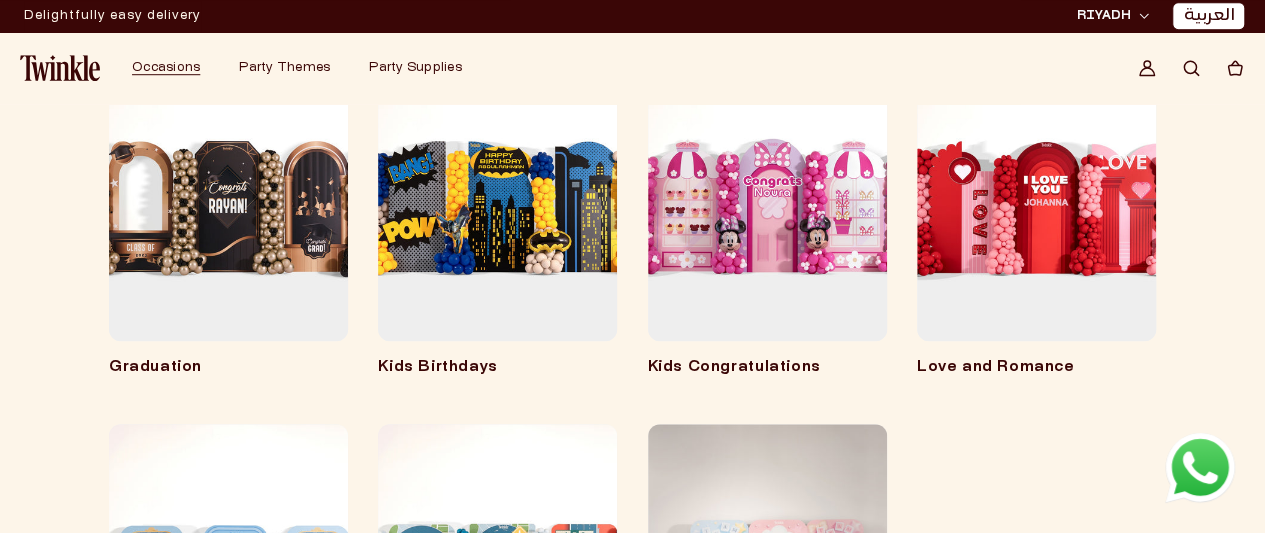click on "Love and Romance" at bounding box center (1036, 368) 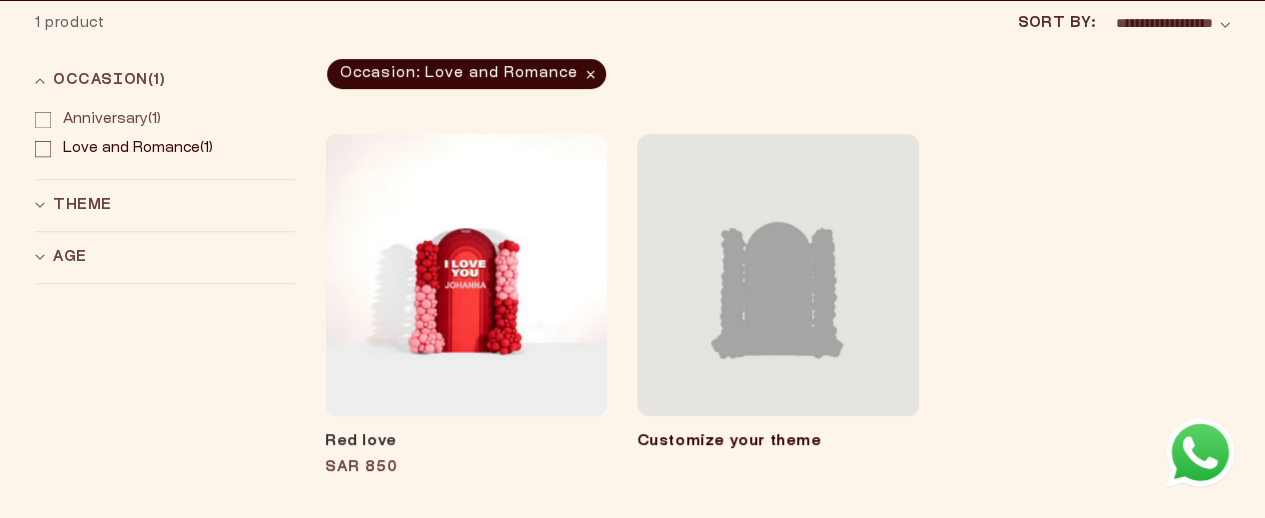 scroll, scrollTop: 352, scrollLeft: 0, axis: vertical 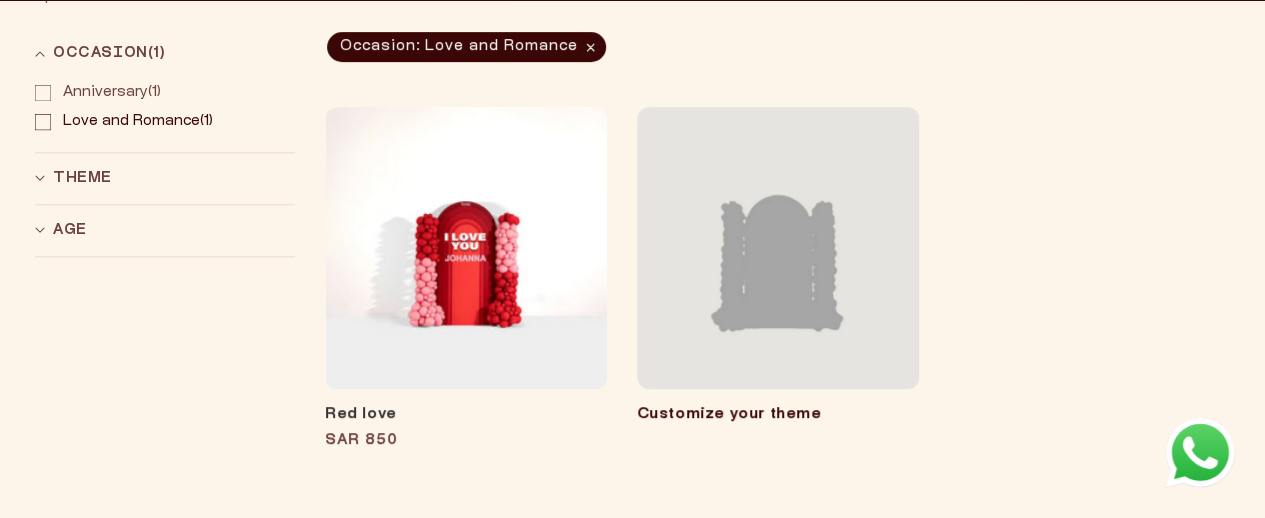 click on "Customize your theme" at bounding box center [729, 414] 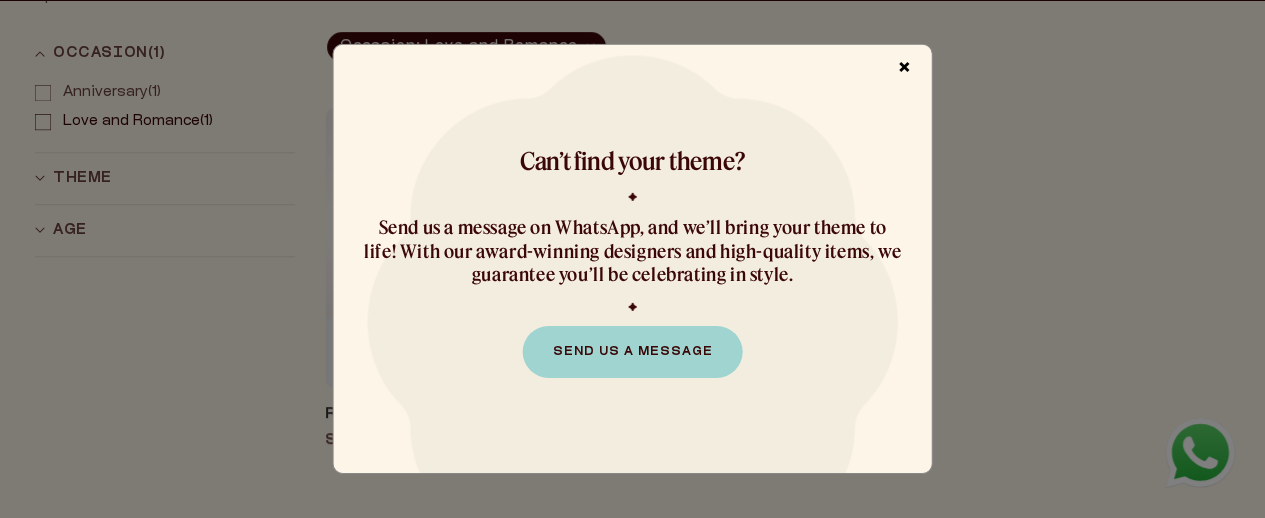 click on "×" at bounding box center [905, 69] 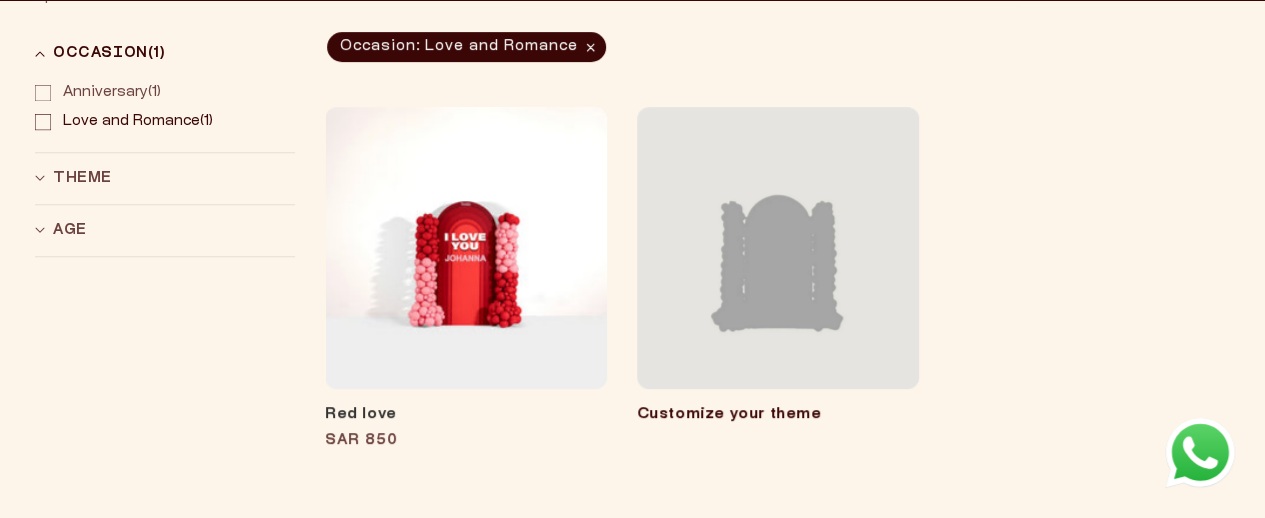 click on "Occasion
(1)" at bounding box center (109, 53) 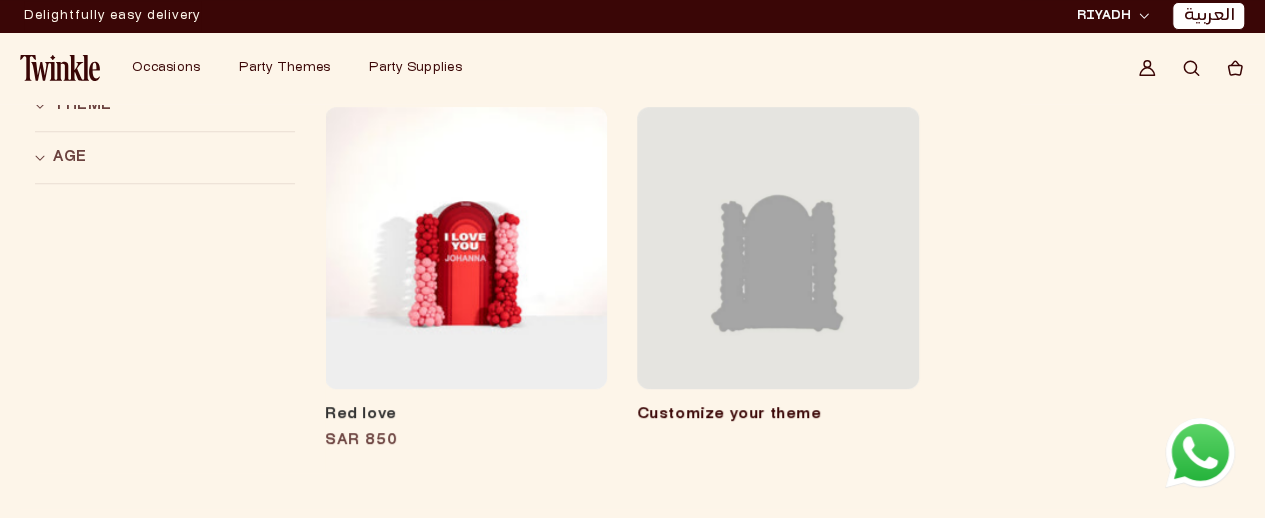 scroll, scrollTop: 0, scrollLeft: 0, axis: both 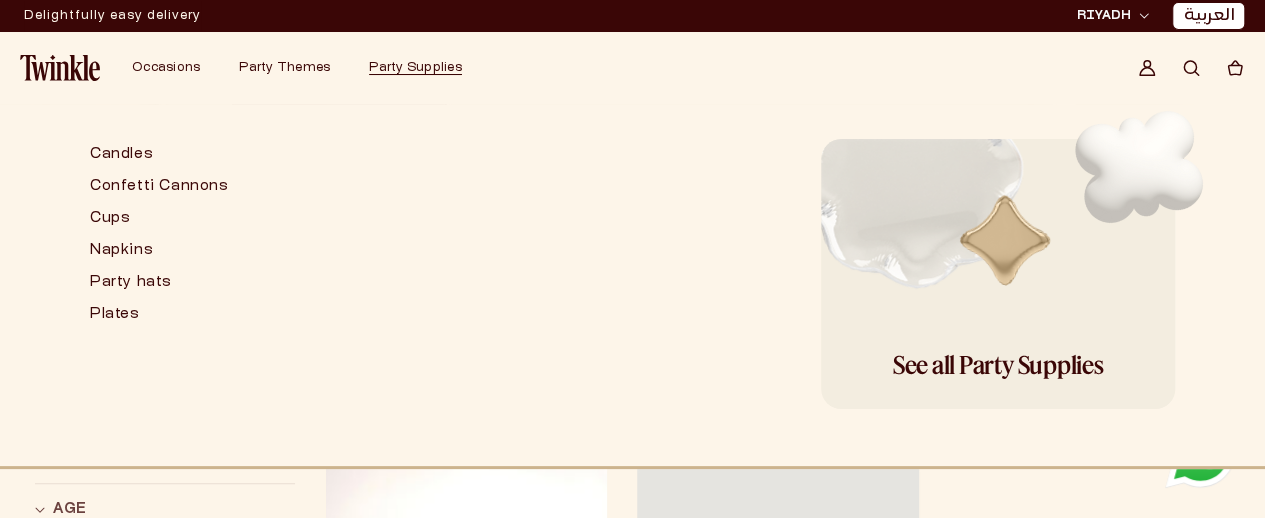click on "Party Supplies" at bounding box center (415, 68) 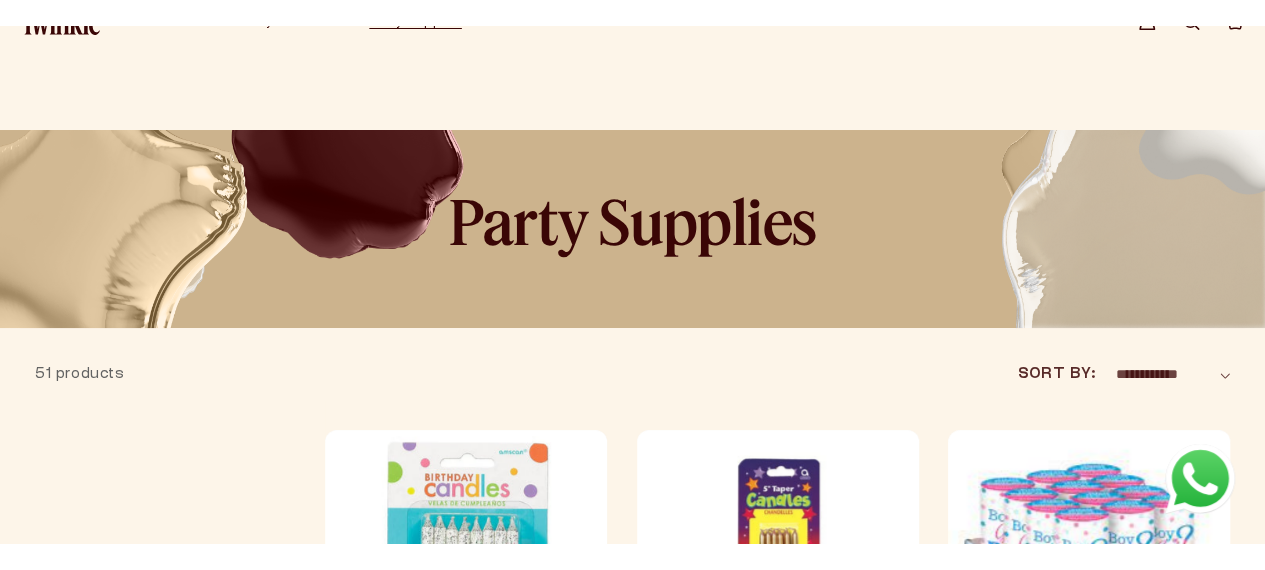 scroll, scrollTop: 203, scrollLeft: 0, axis: vertical 